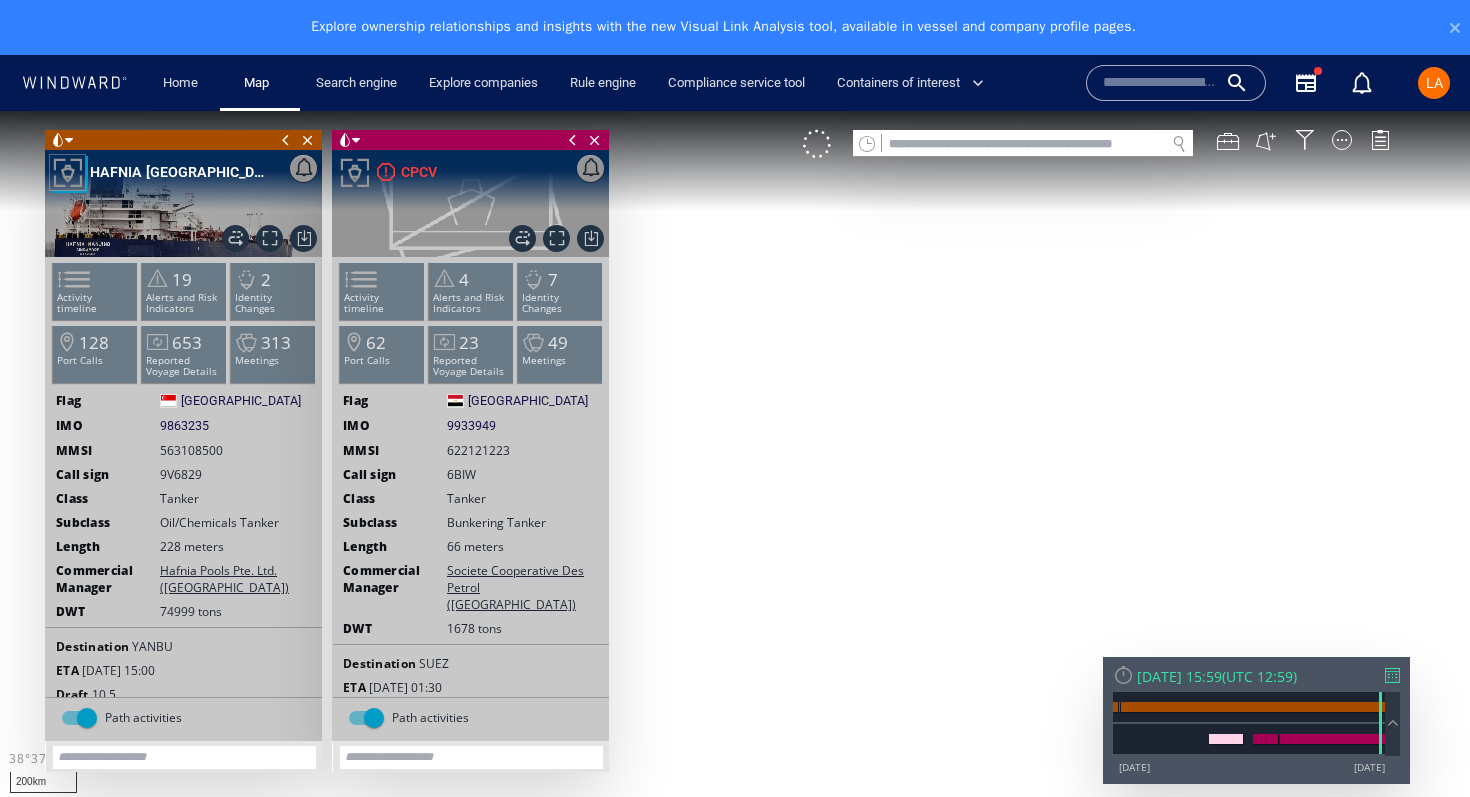 scroll, scrollTop: 0, scrollLeft: 0, axis: both 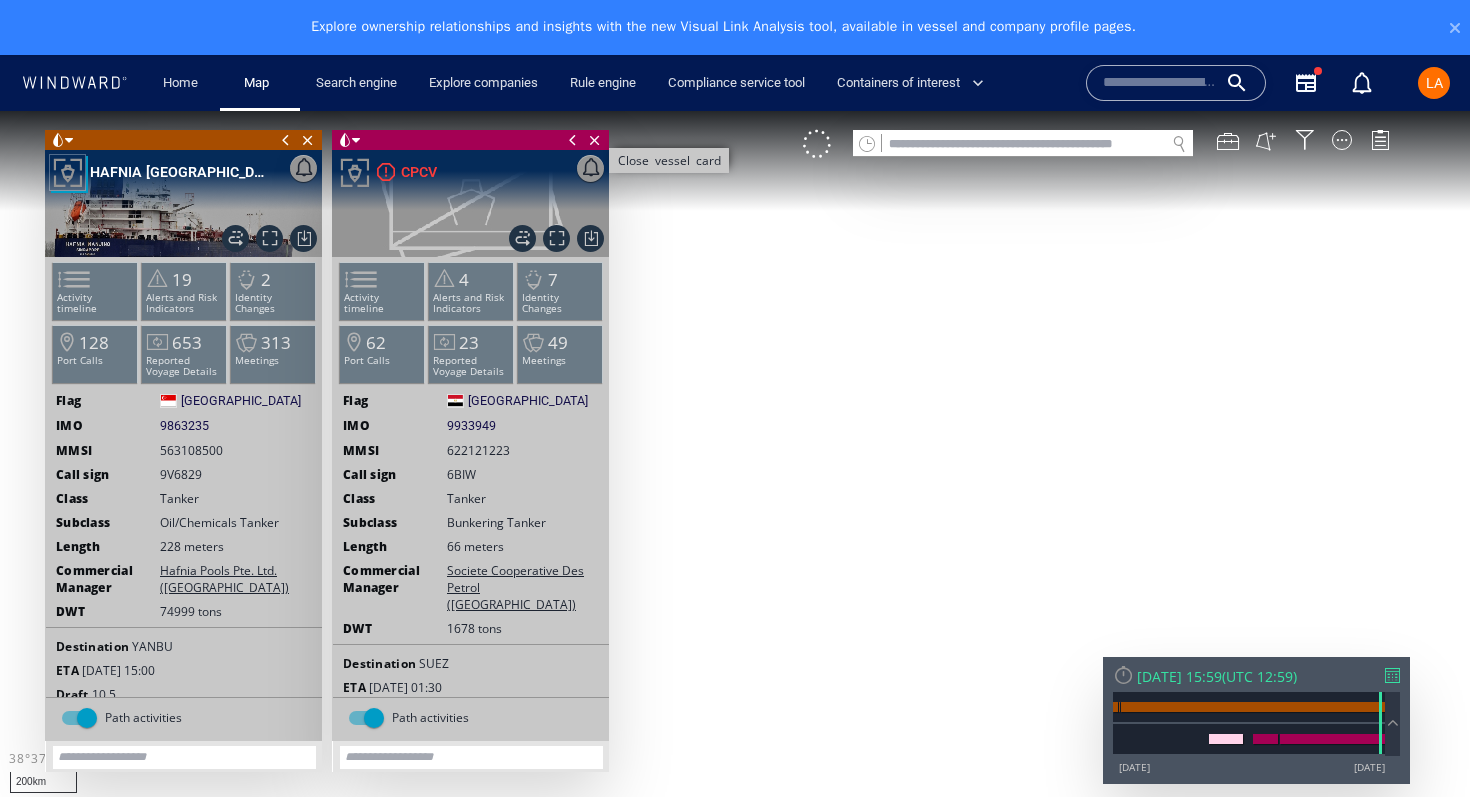 click on "Close vessel card" at bounding box center [595, 140] 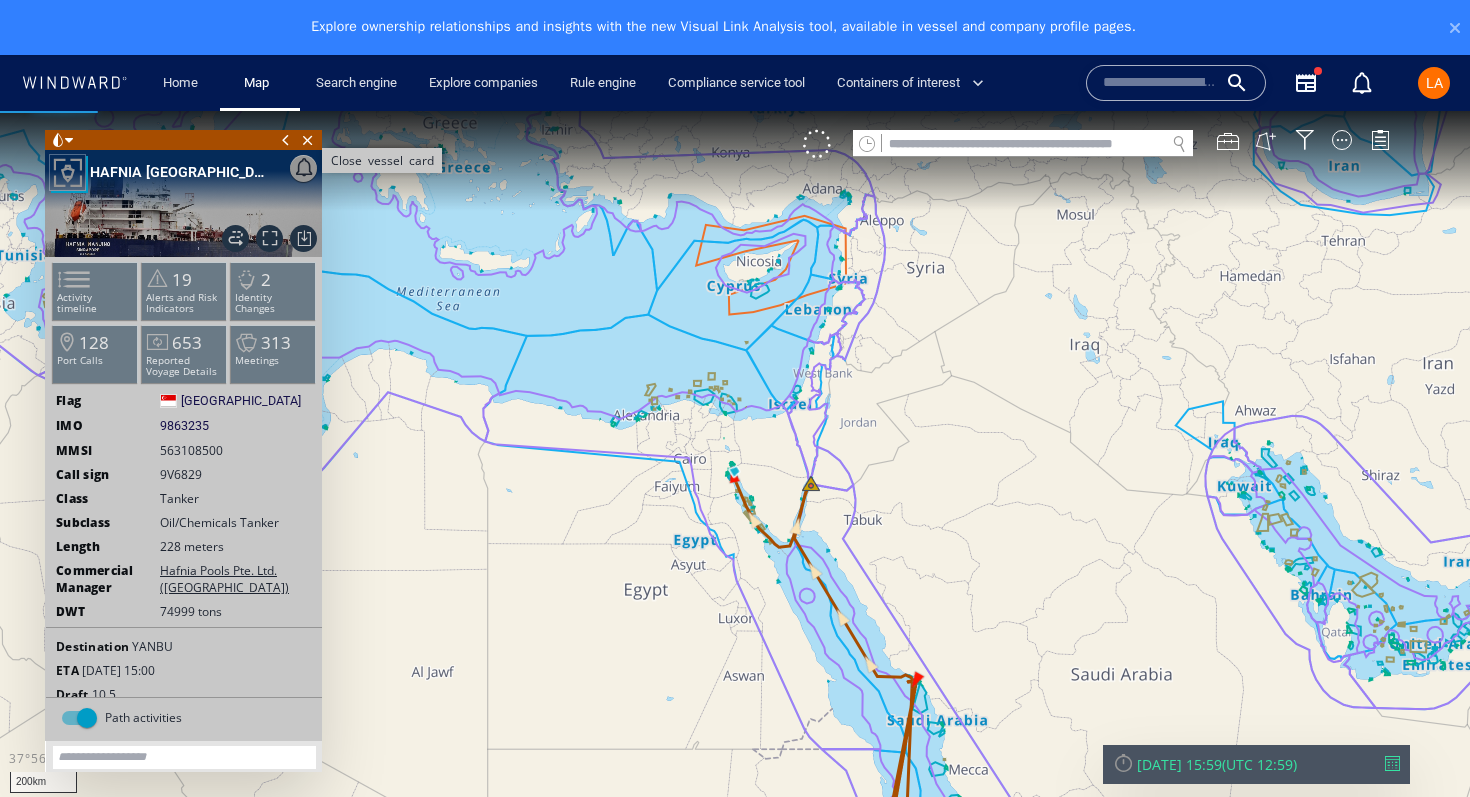 click on "Close vessel card" at bounding box center [308, 140] 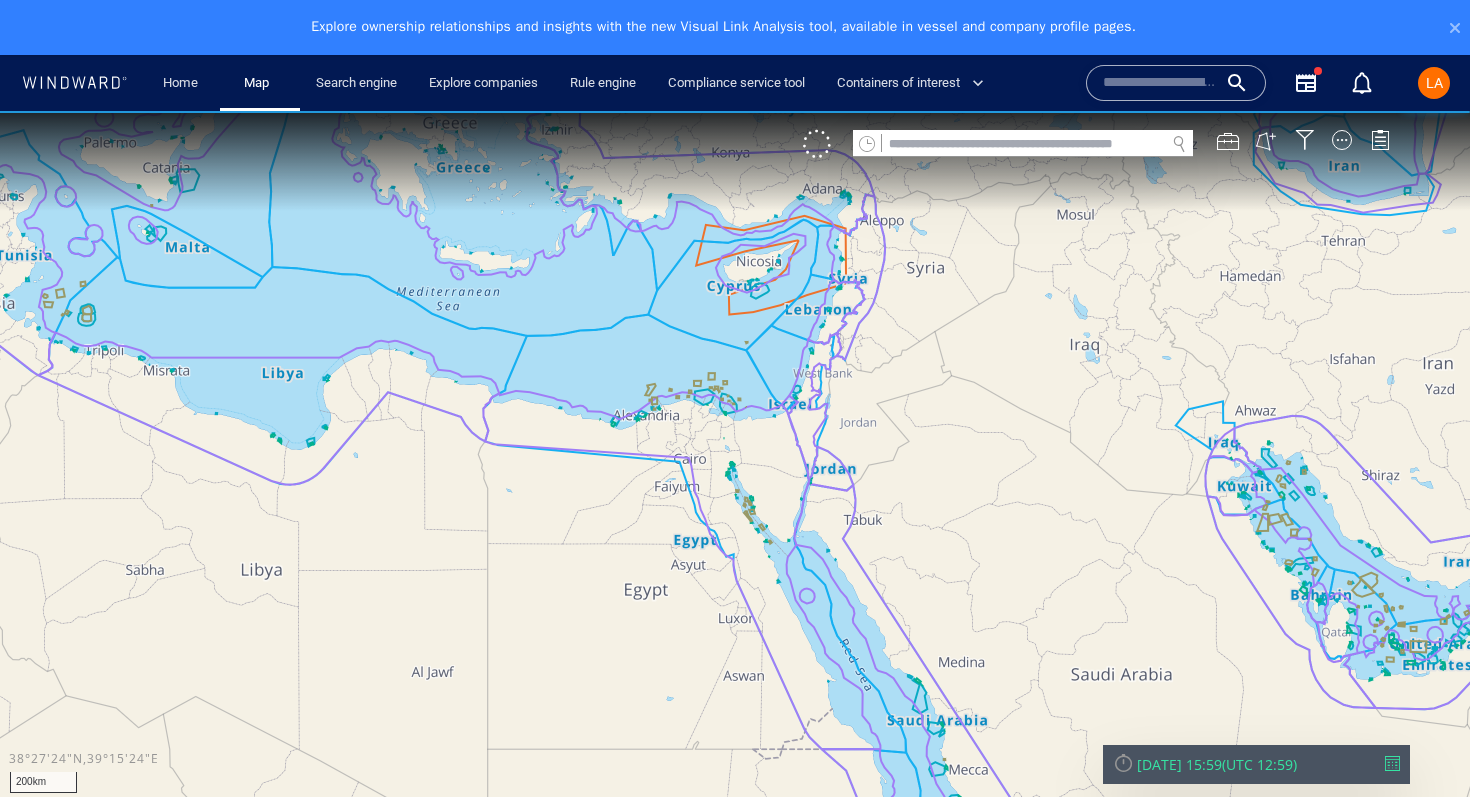 click 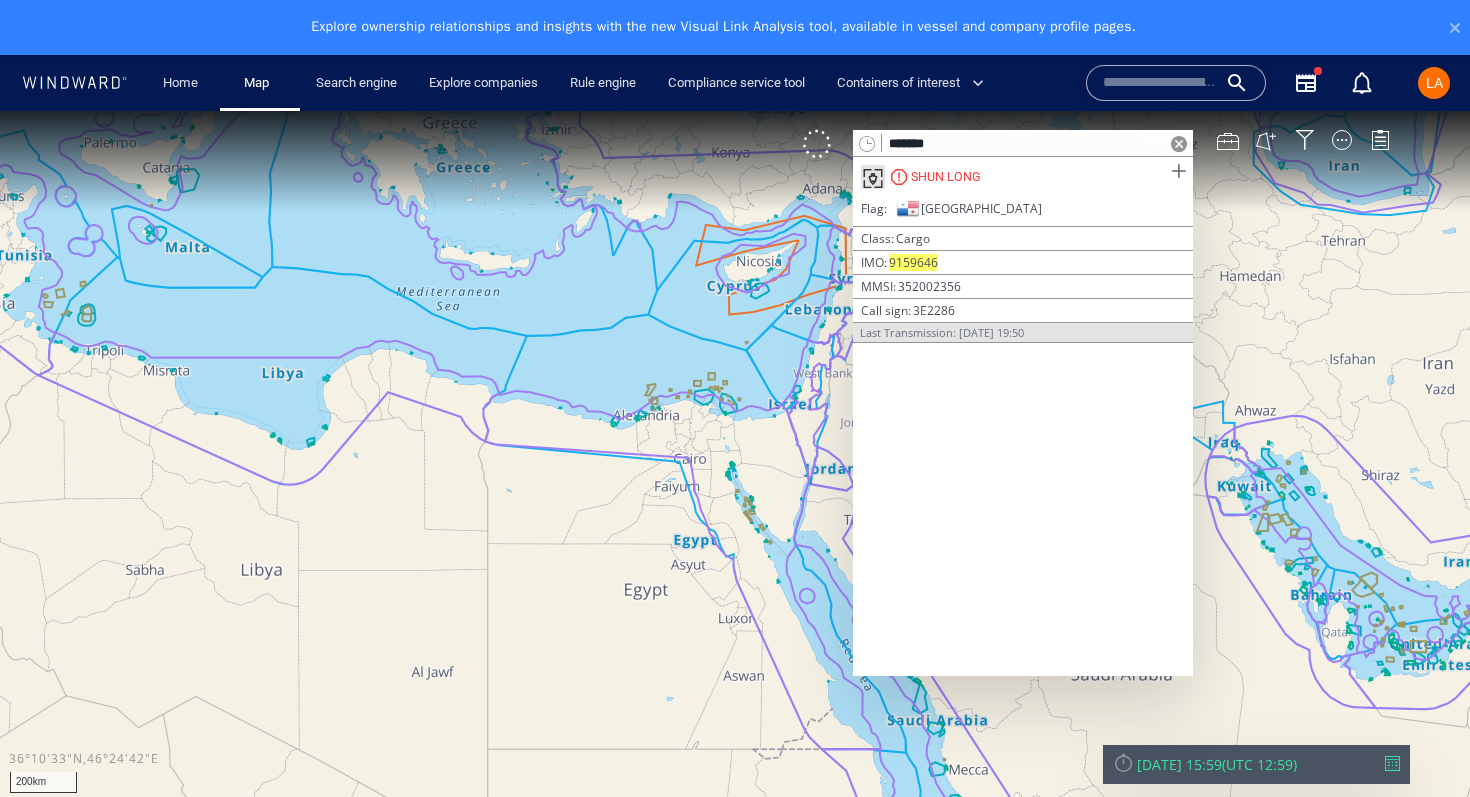 type on "*******" 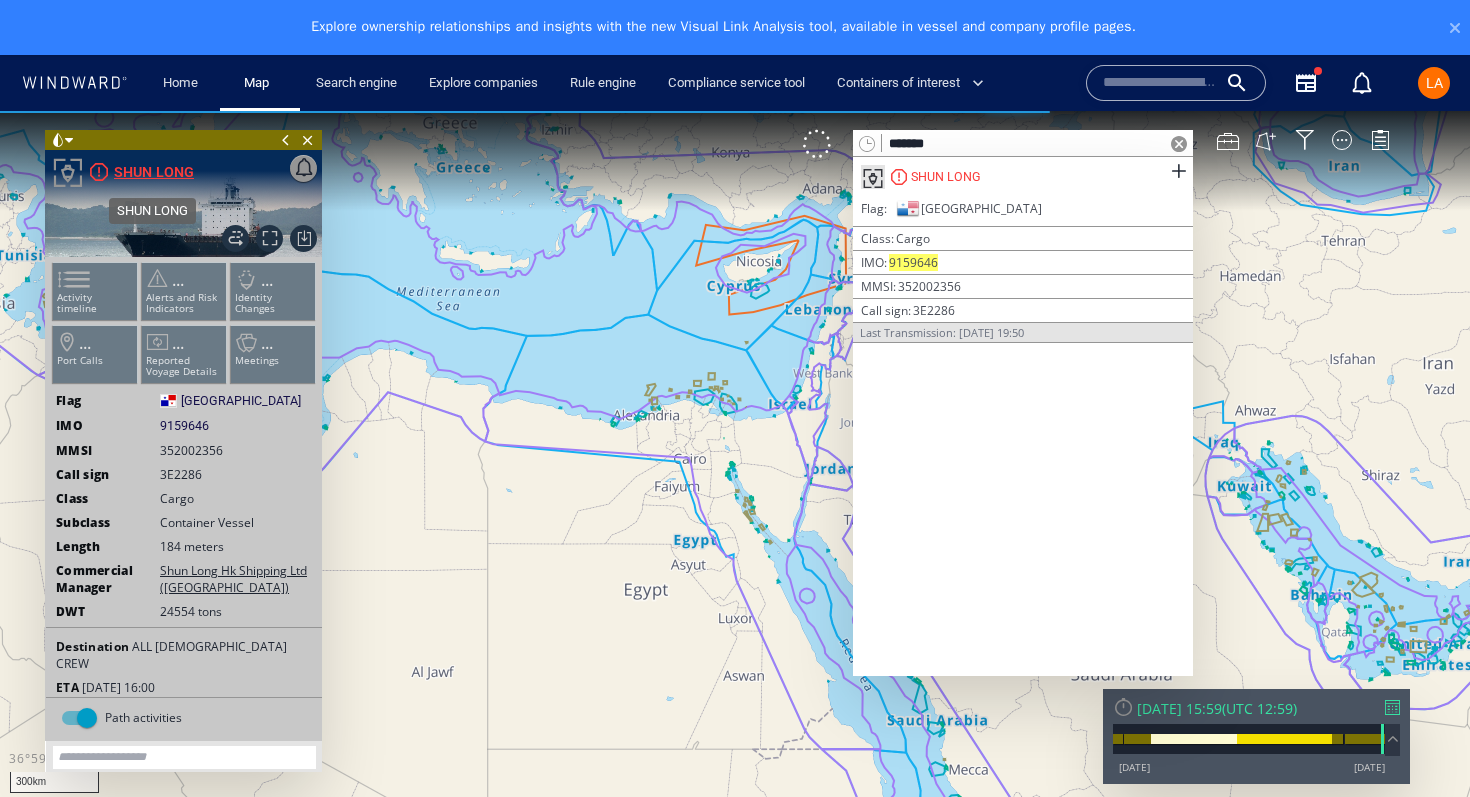 click on "SHUN LONG" at bounding box center [154, 172] 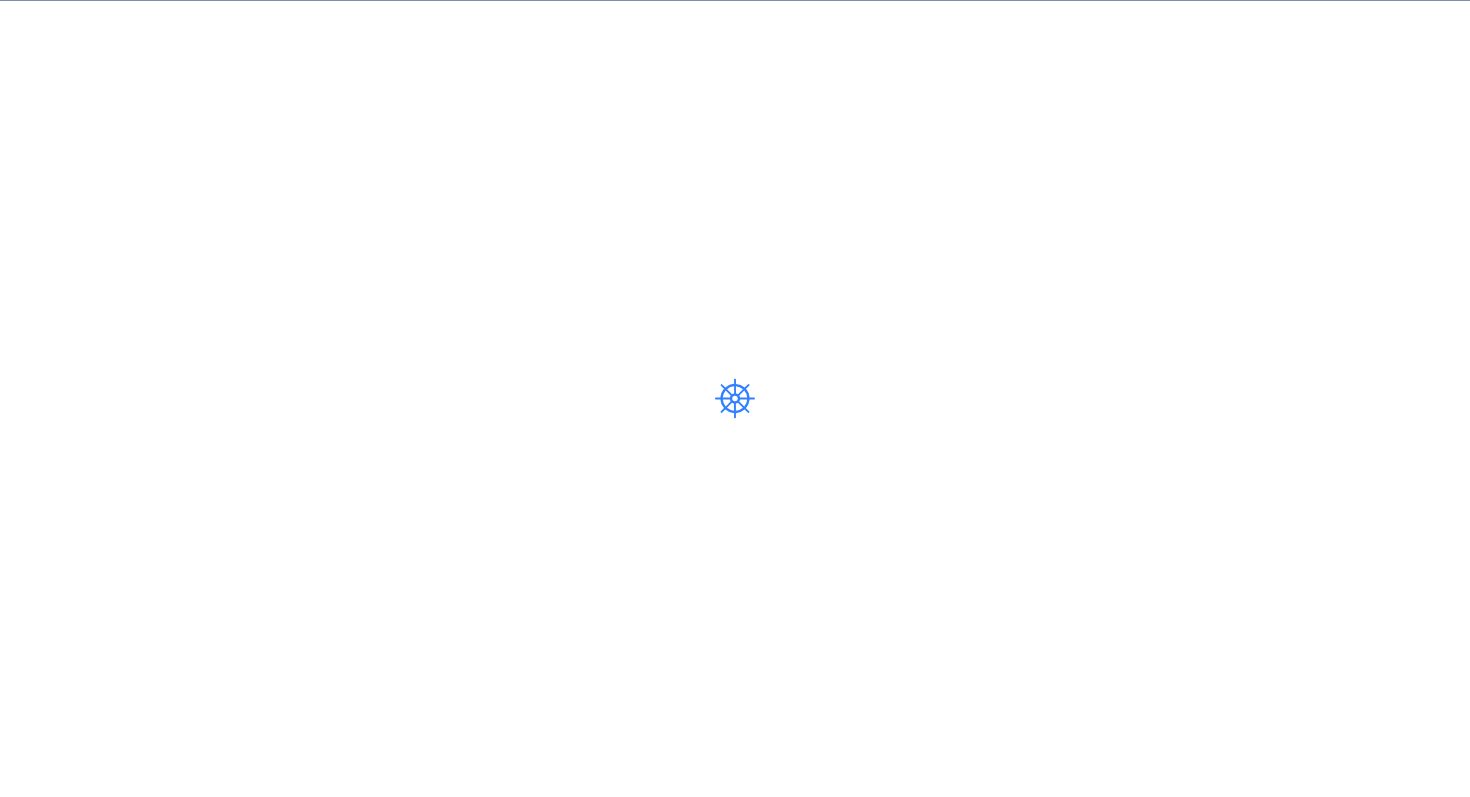 scroll, scrollTop: 0, scrollLeft: 0, axis: both 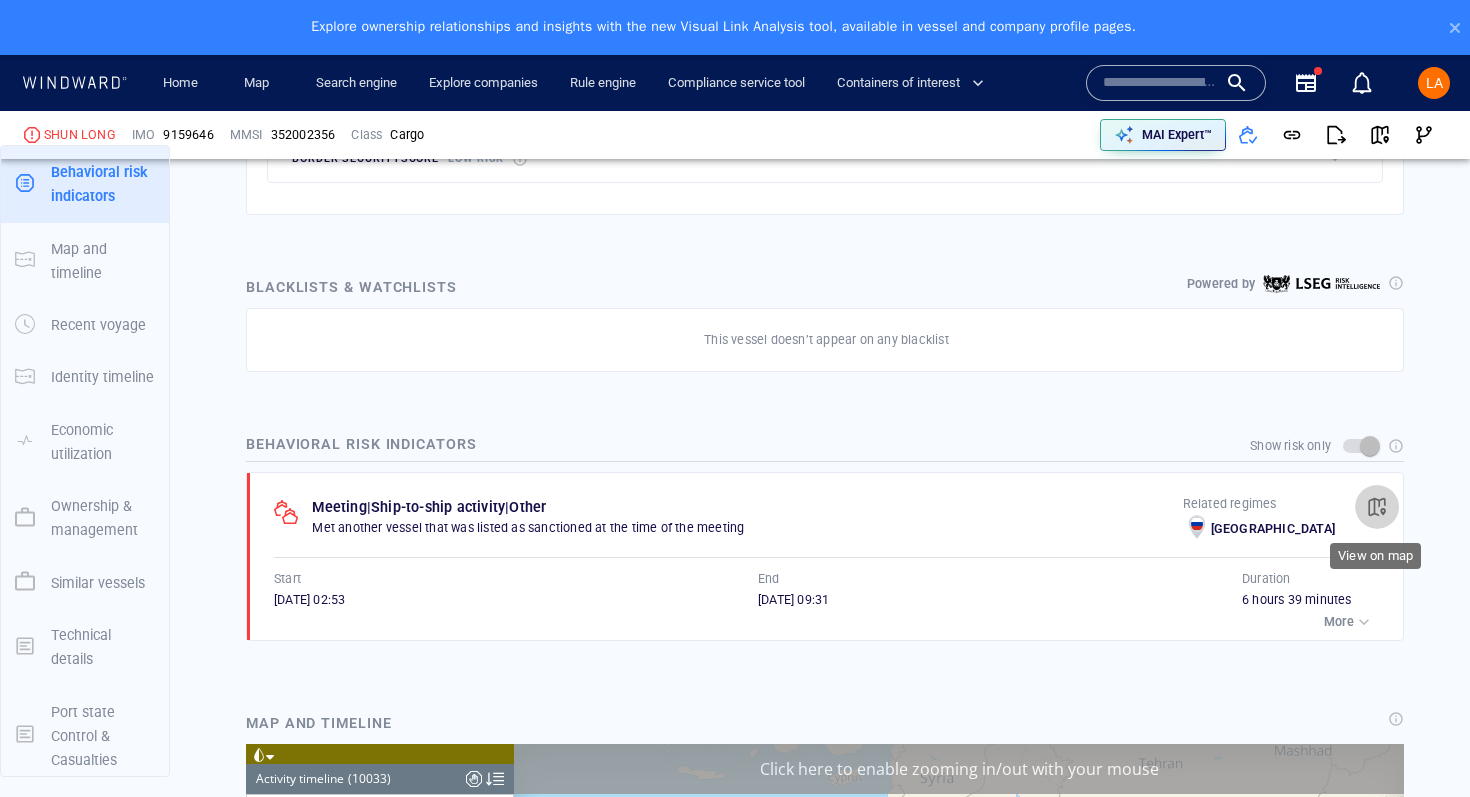 click at bounding box center (1377, 507) 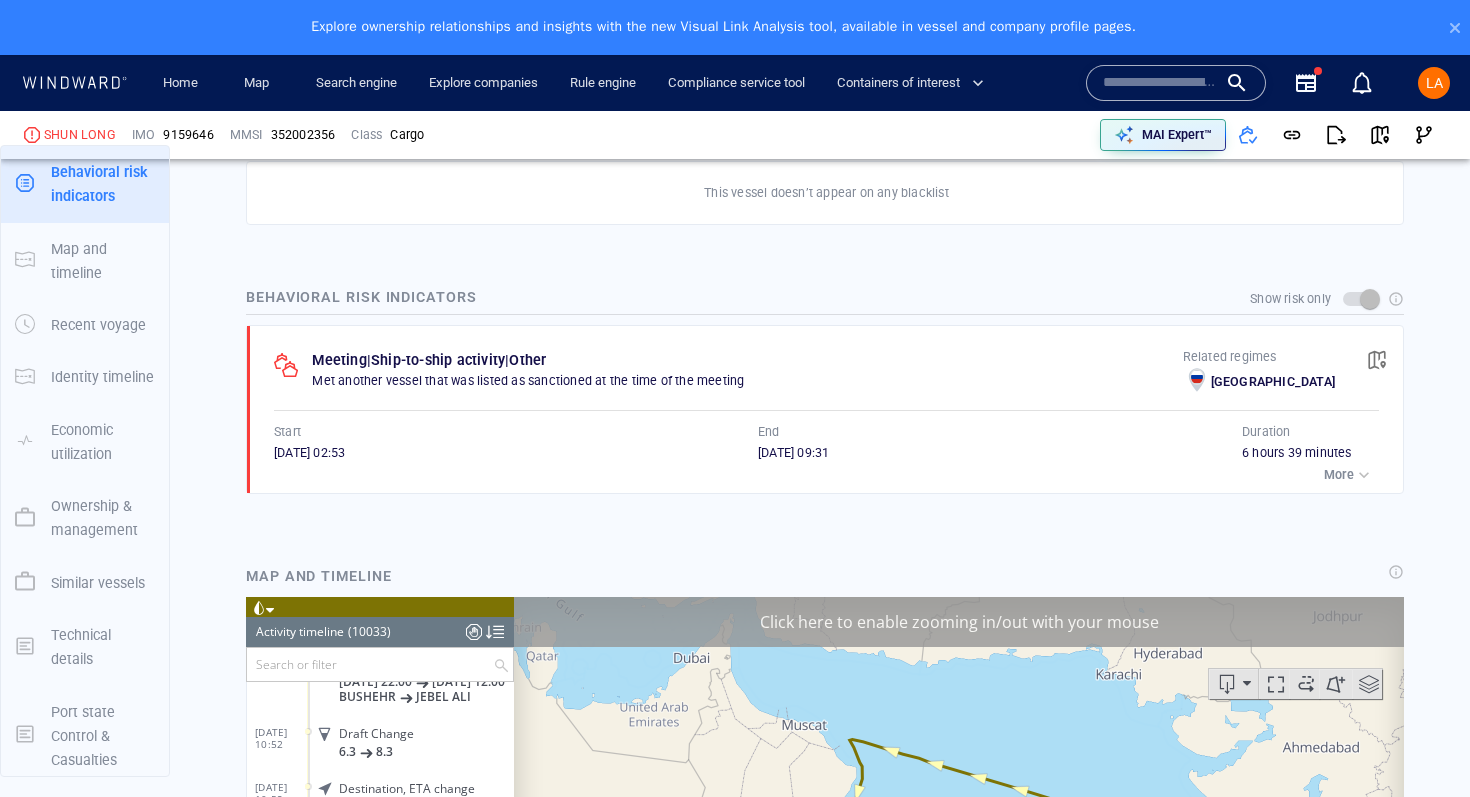 scroll, scrollTop: 1346, scrollLeft: 0, axis: vertical 